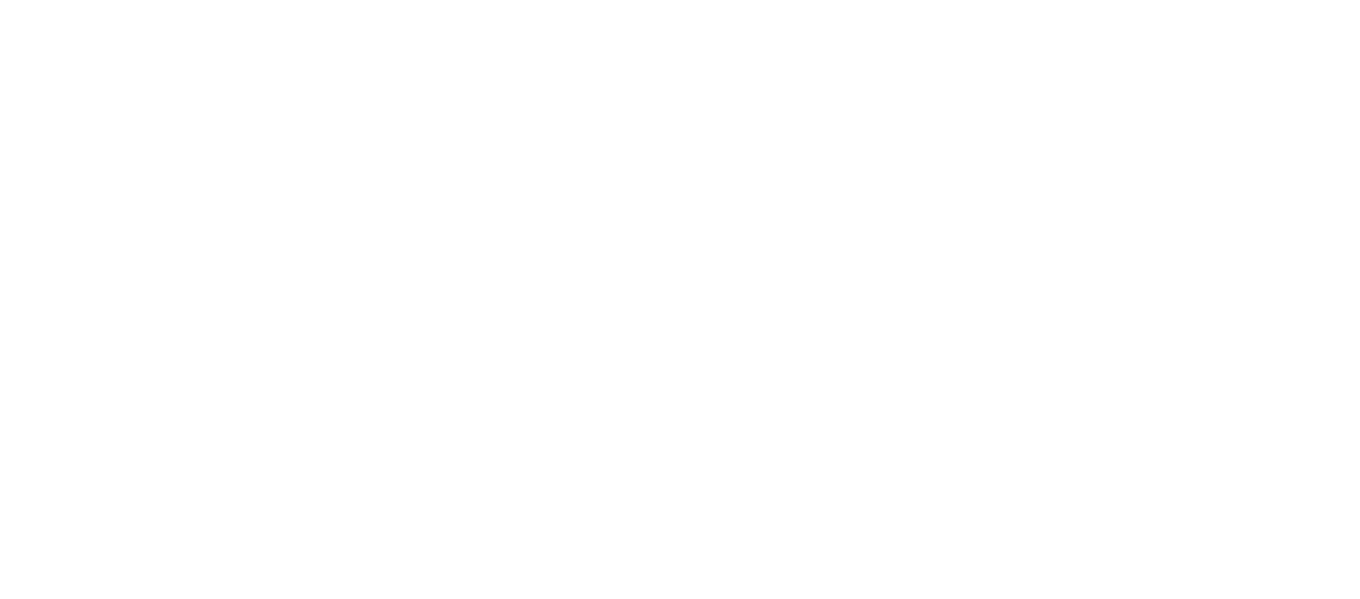 scroll, scrollTop: 0, scrollLeft: 0, axis: both 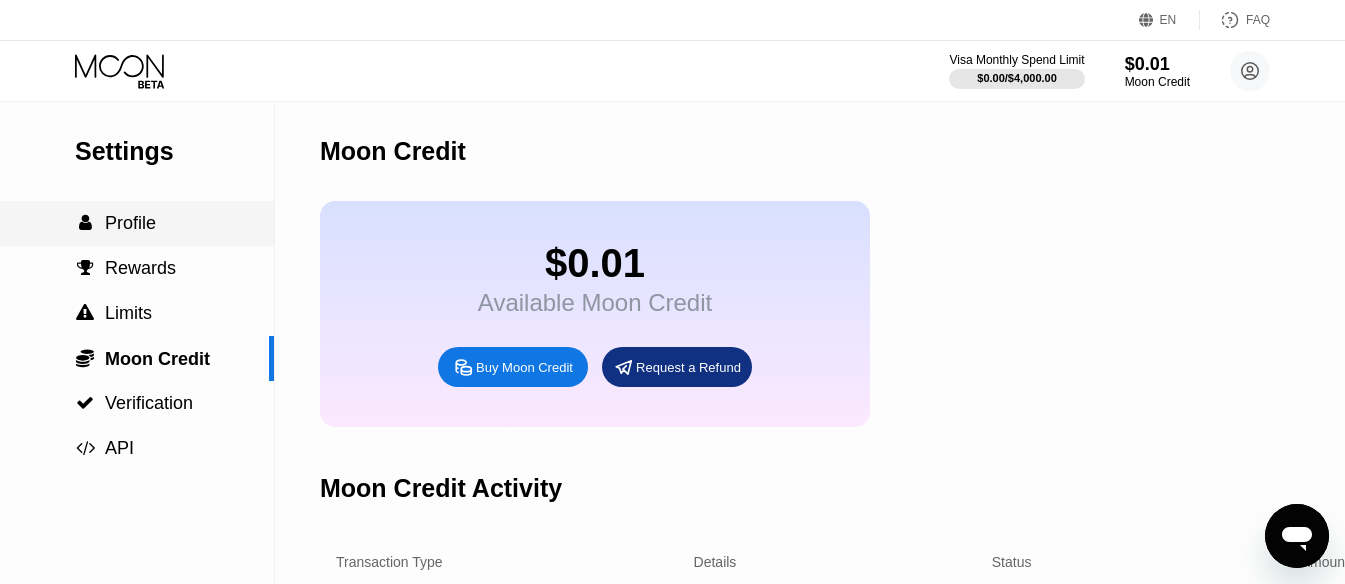 click on " Profile" at bounding box center (137, 223) 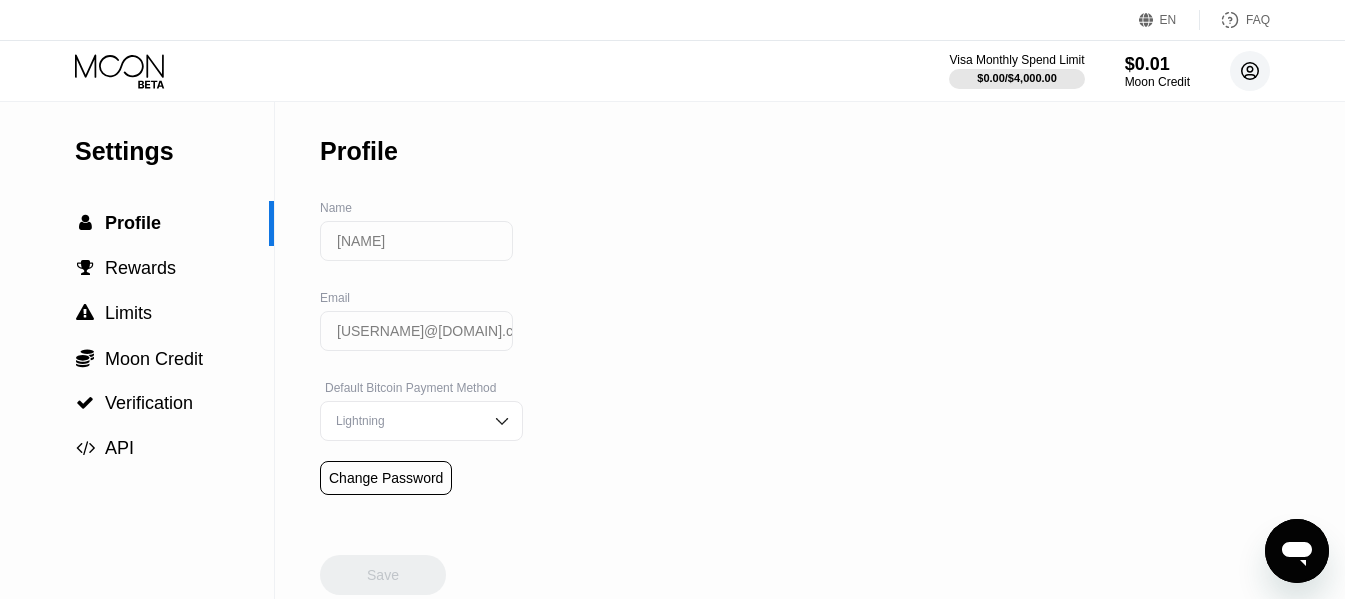 click 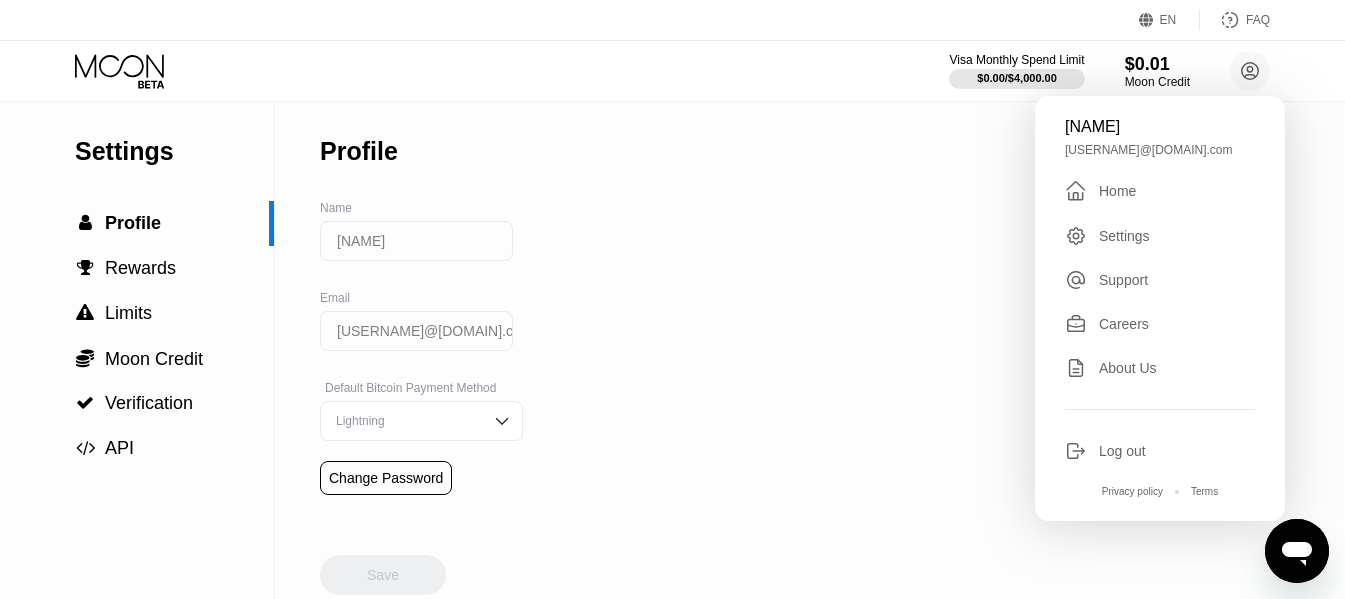 click on " Home" at bounding box center (1160, 191) 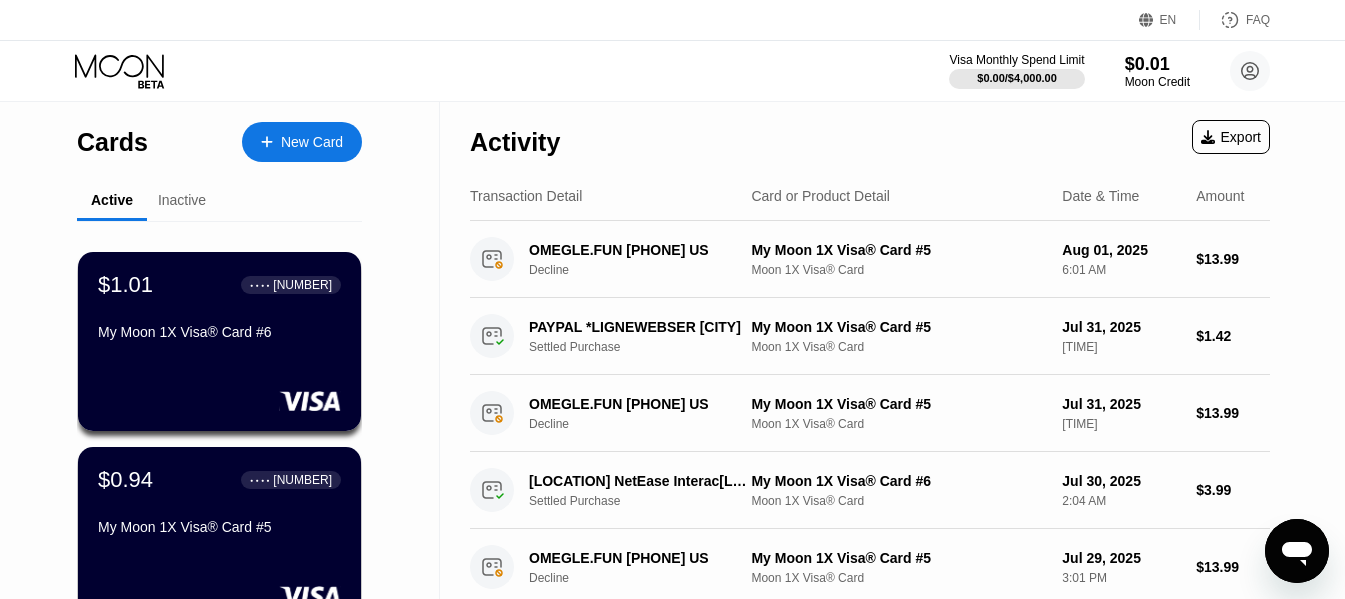 click at bounding box center (277, 142) 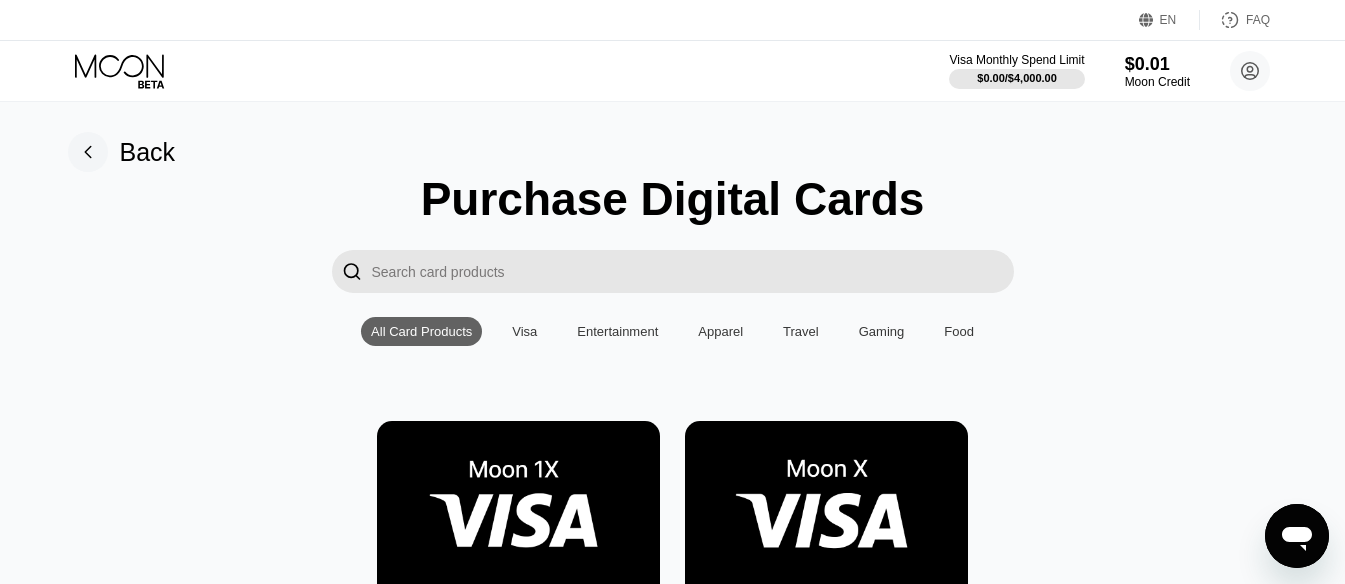 scroll, scrollTop: 300, scrollLeft: 0, axis: vertical 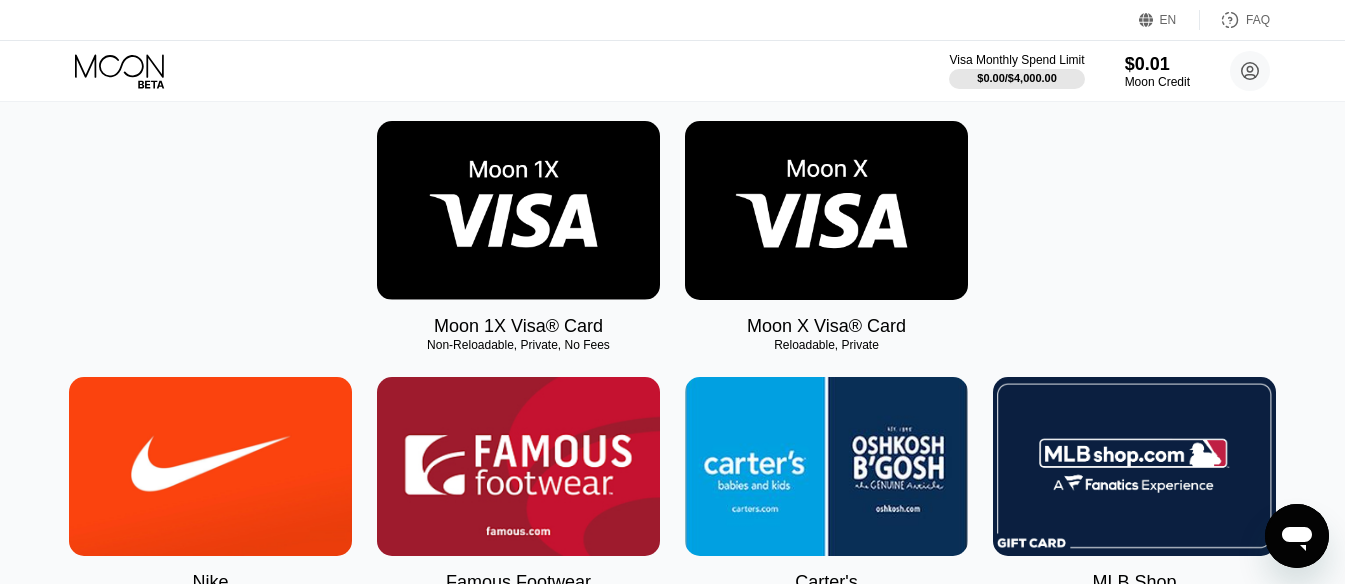 click at bounding box center (518, 210) 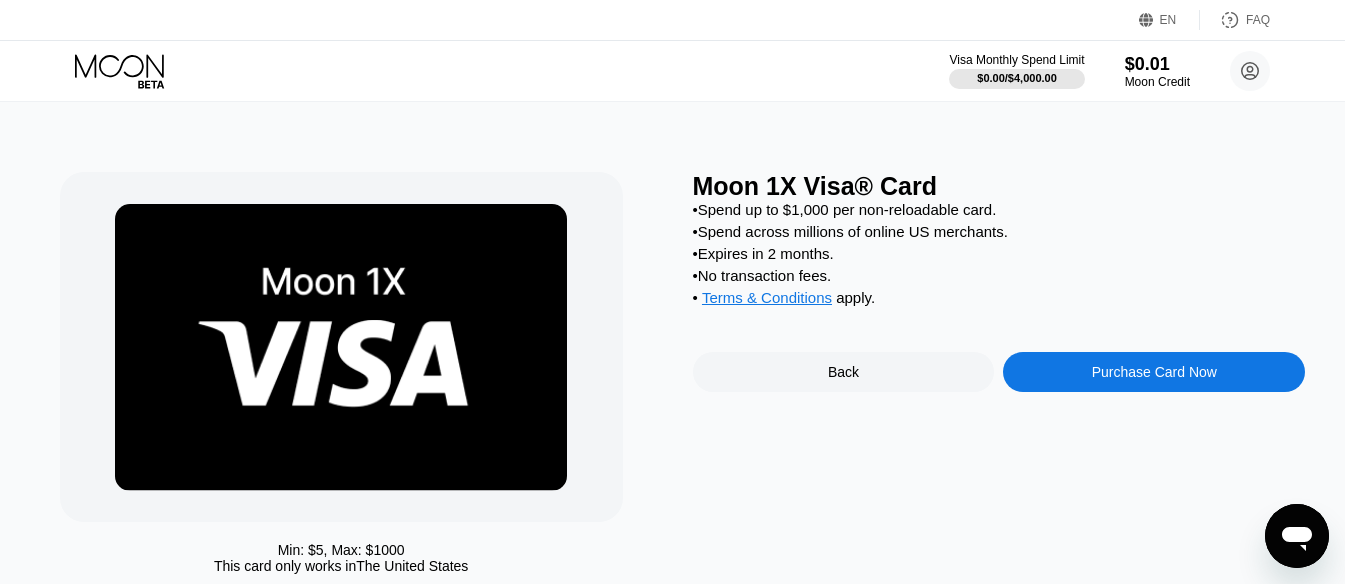 scroll, scrollTop: 0, scrollLeft: 0, axis: both 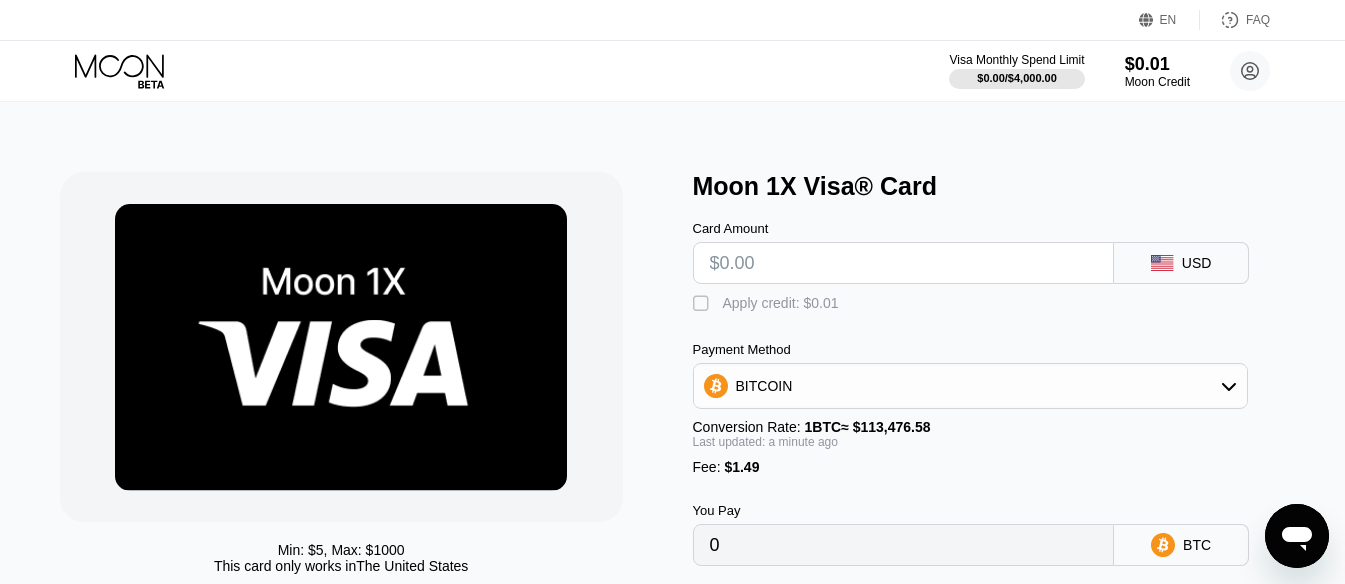 click at bounding box center [904, 263] 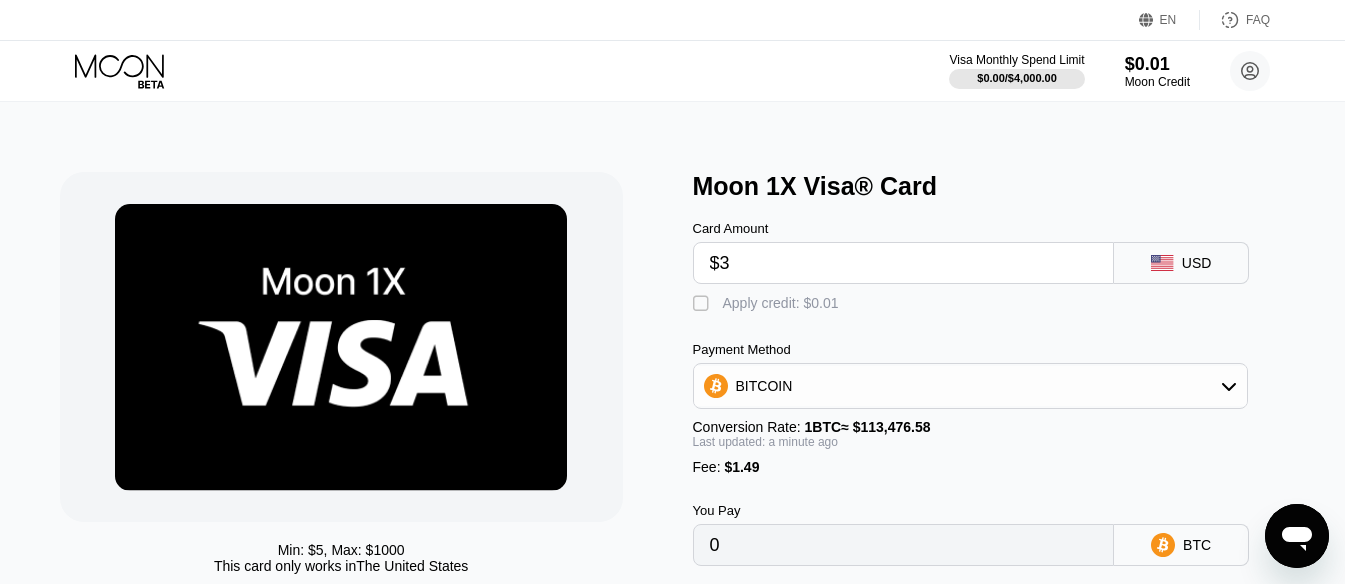 type on "0.00003957" 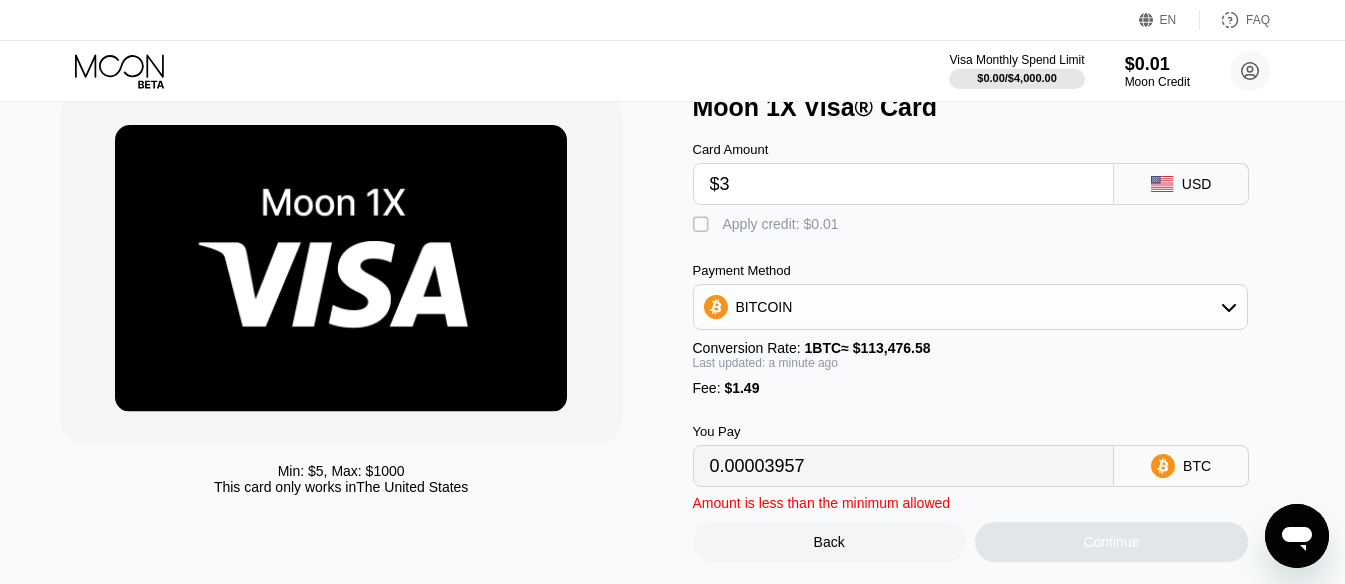 scroll, scrollTop: 100, scrollLeft: 0, axis: vertical 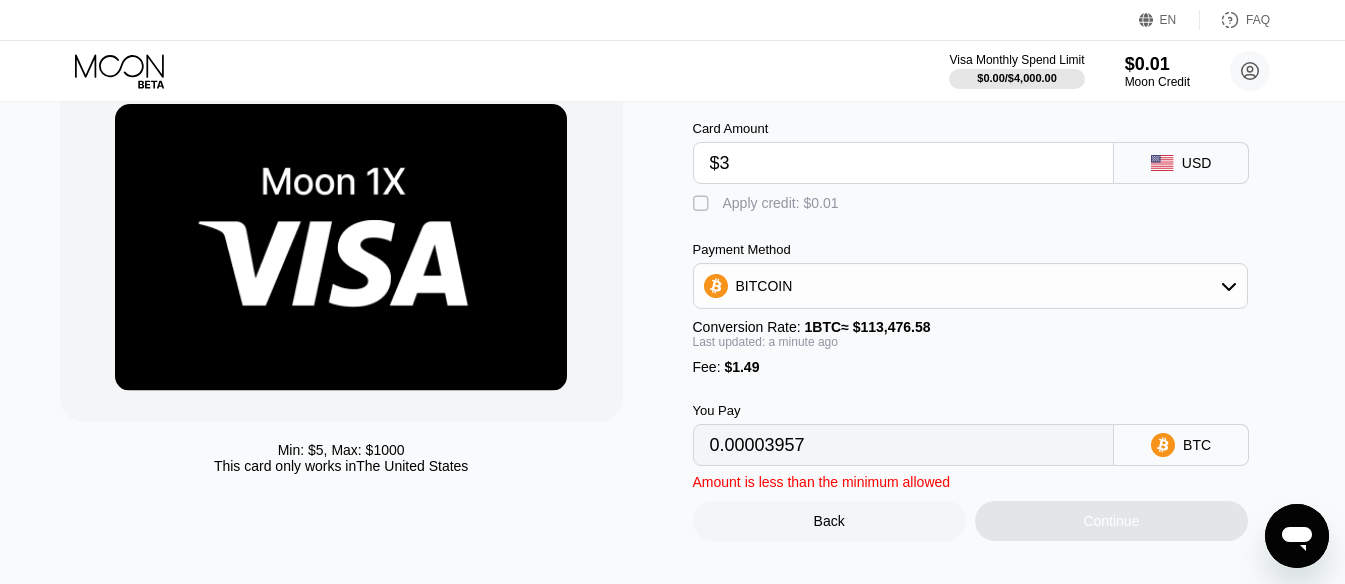 type on "$3" 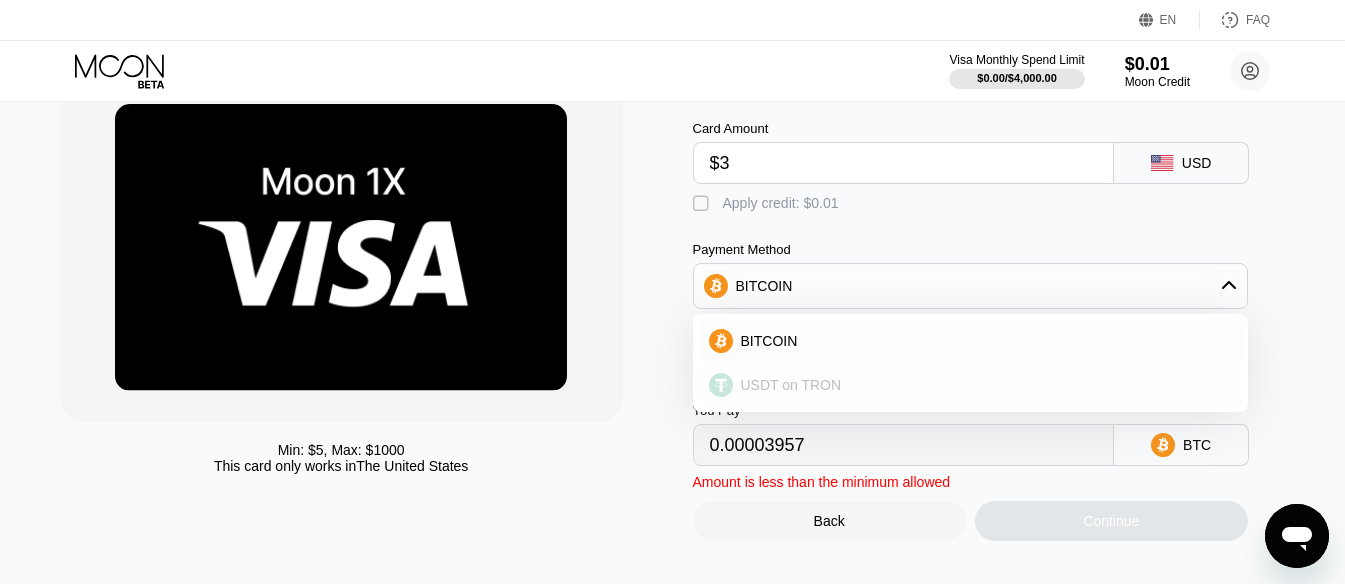 click on "USDT on TRON" at bounding box center [791, 385] 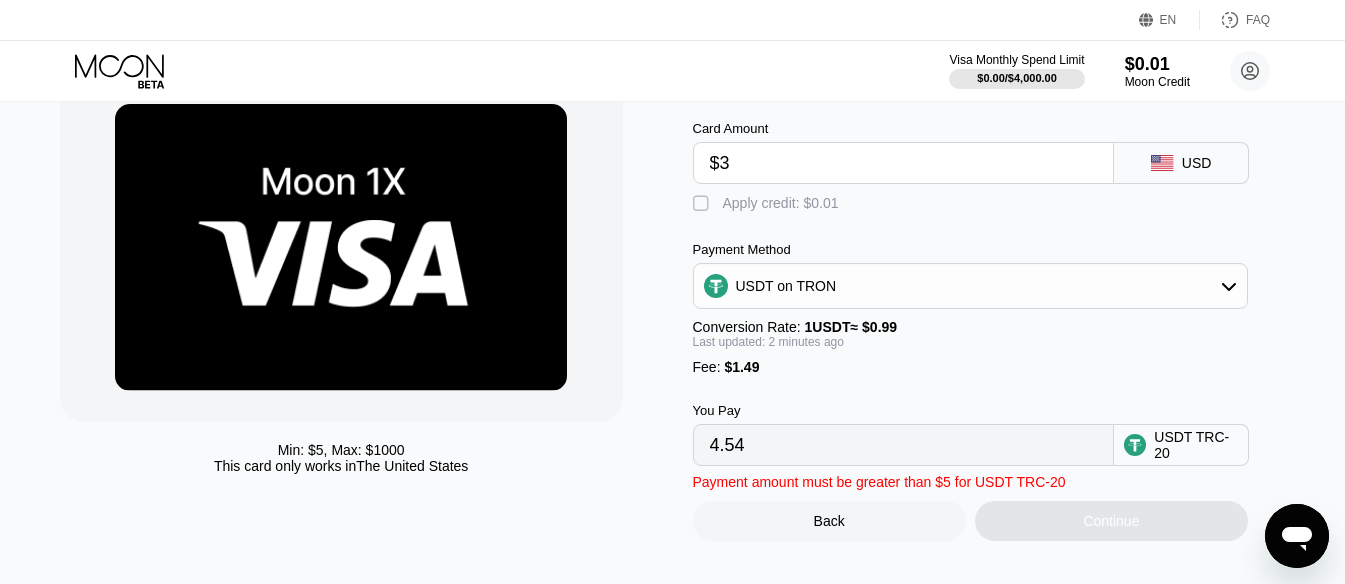 scroll, scrollTop: 200, scrollLeft: 0, axis: vertical 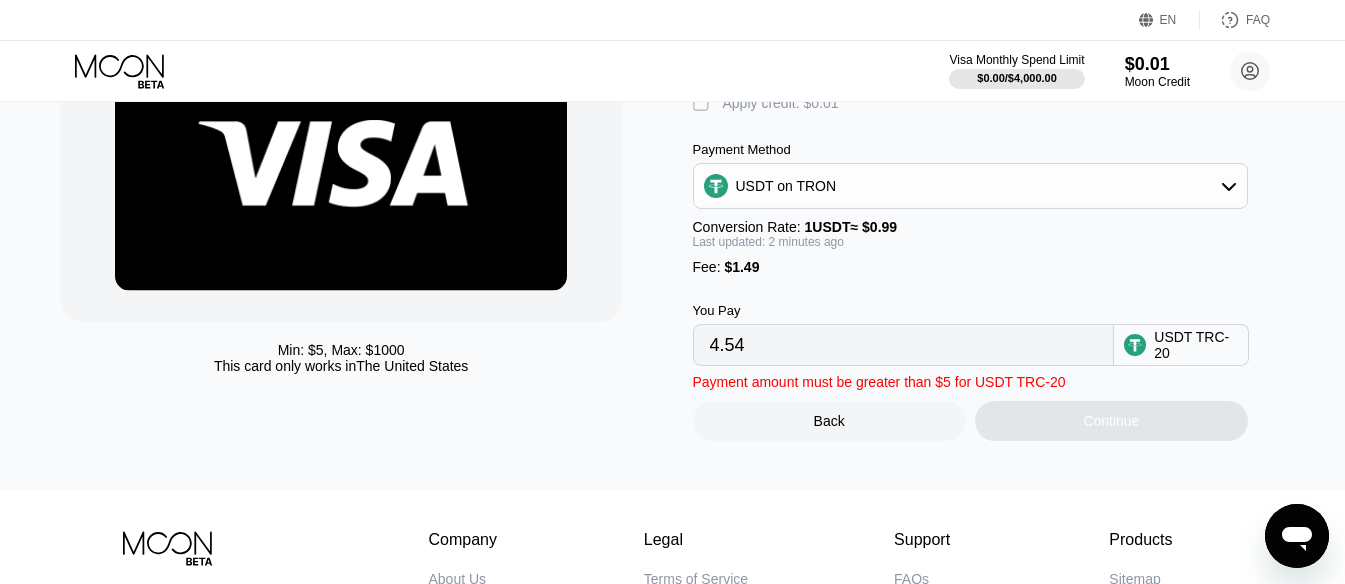 click on "4.54" at bounding box center (904, 345) 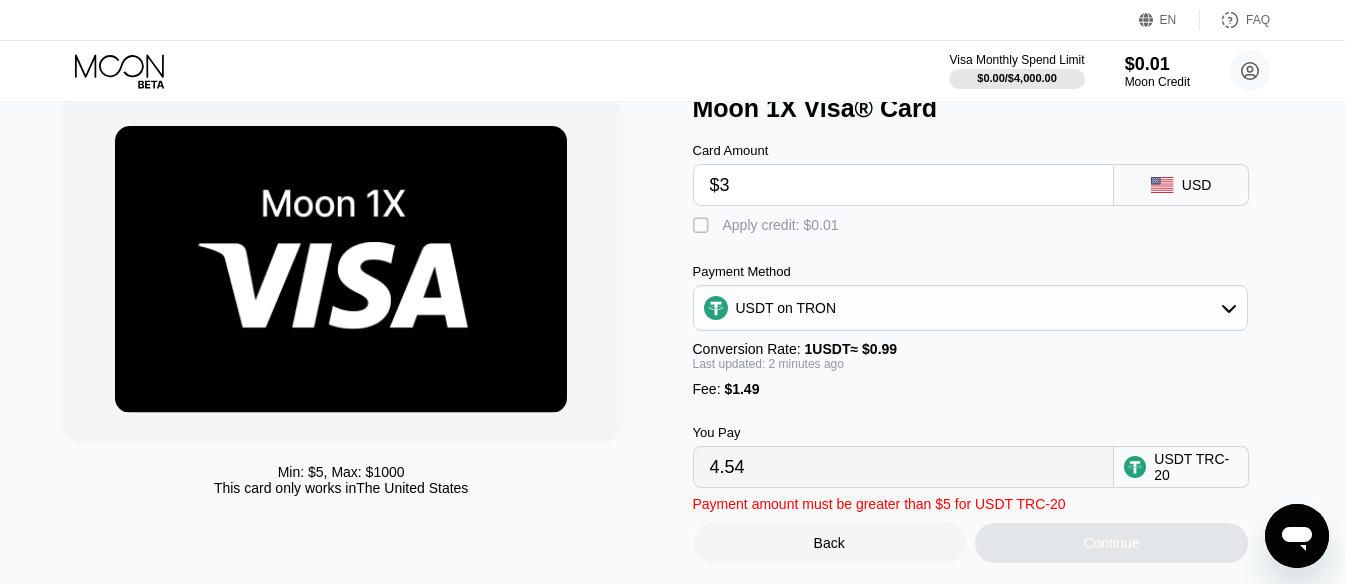scroll, scrollTop: 0, scrollLeft: 0, axis: both 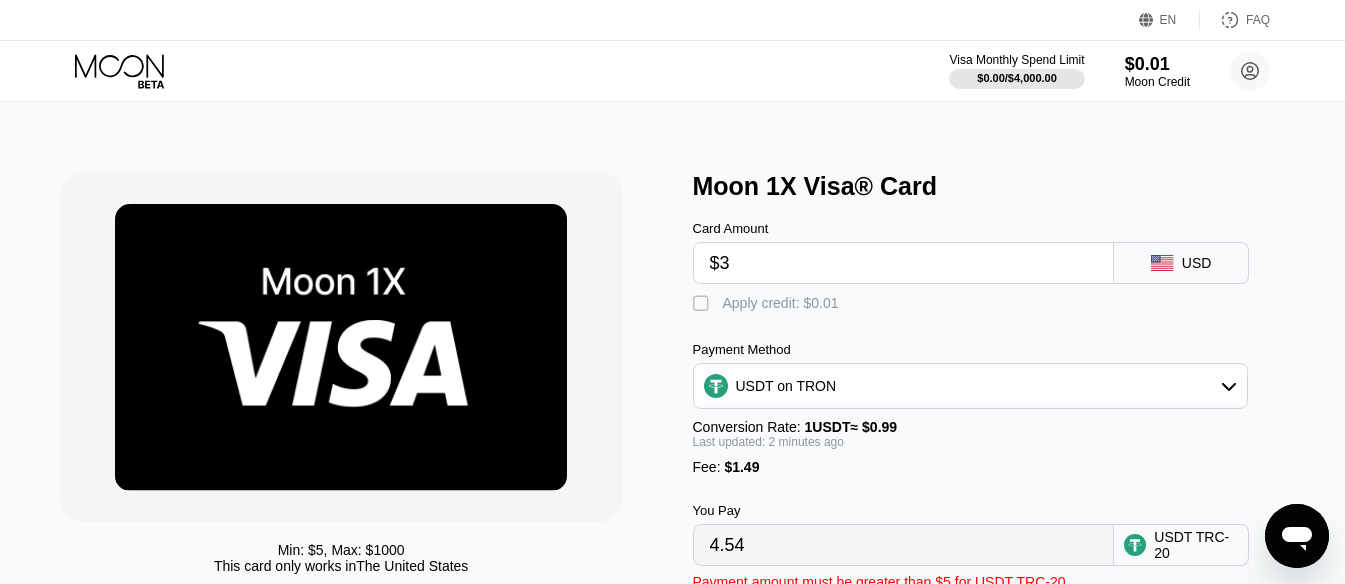 click on "$3" at bounding box center (904, 263) 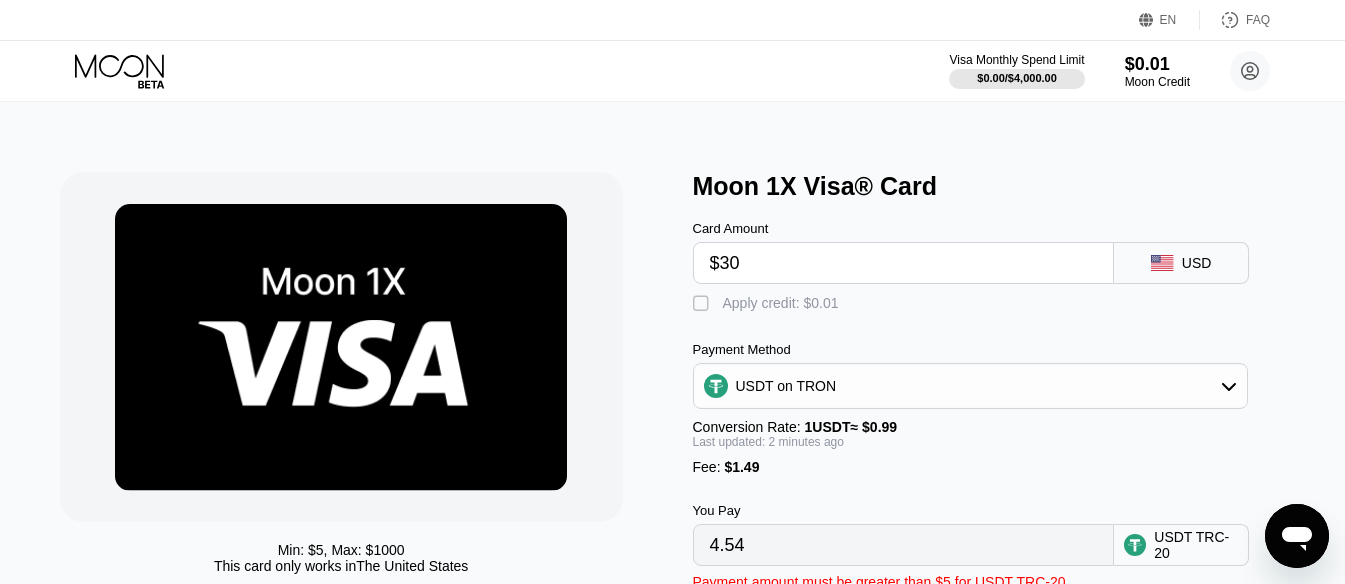 type on "31.81" 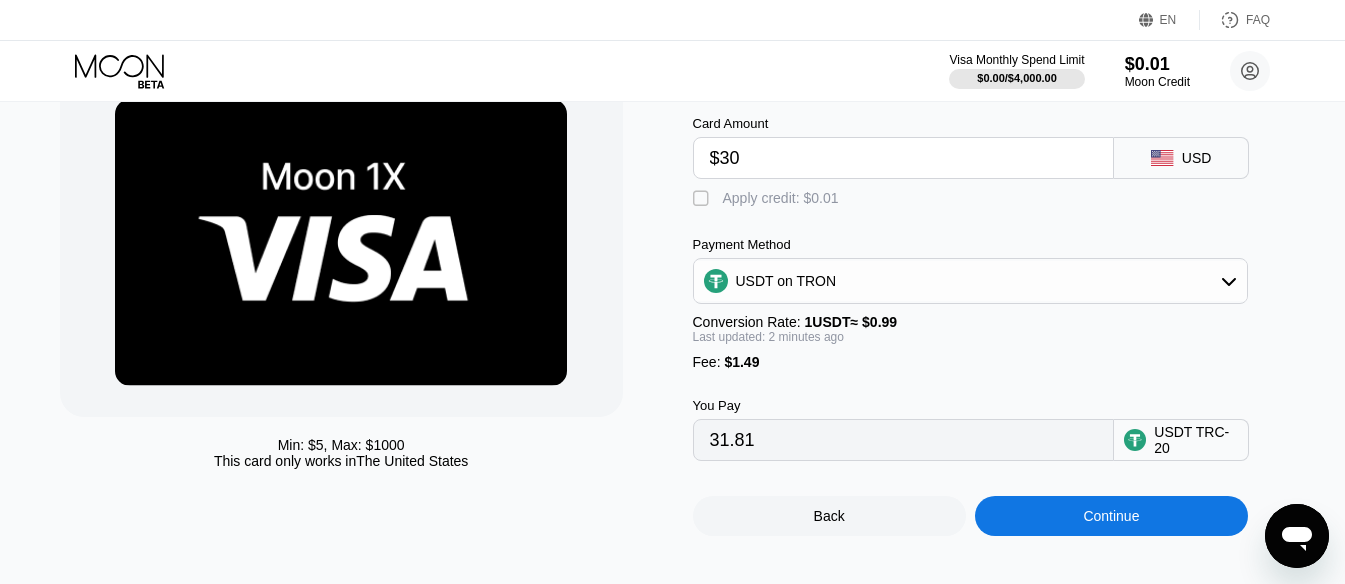 scroll, scrollTop: 200, scrollLeft: 0, axis: vertical 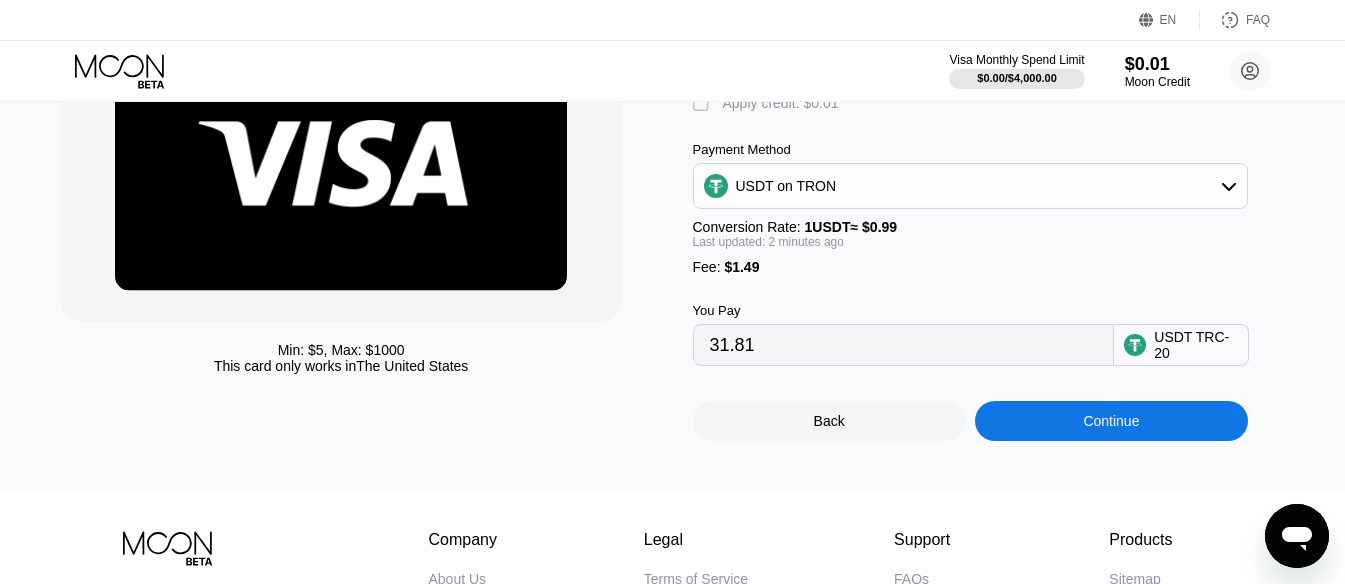 type on "$30" 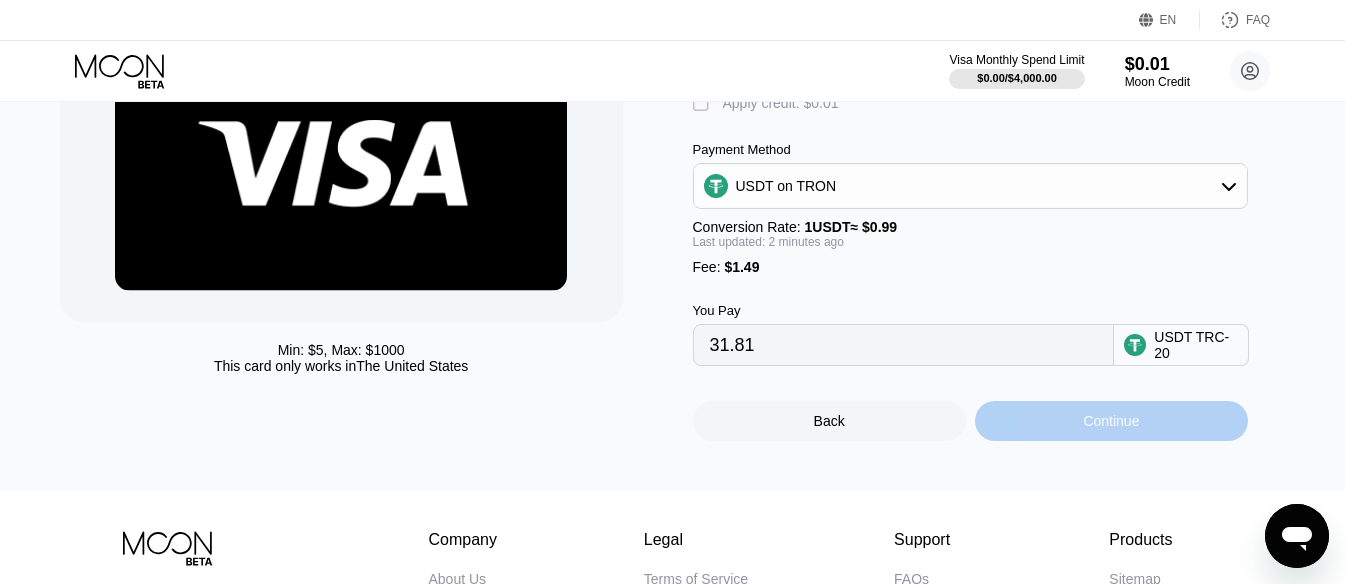 click on "Continue" at bounding box center [1111, 421] 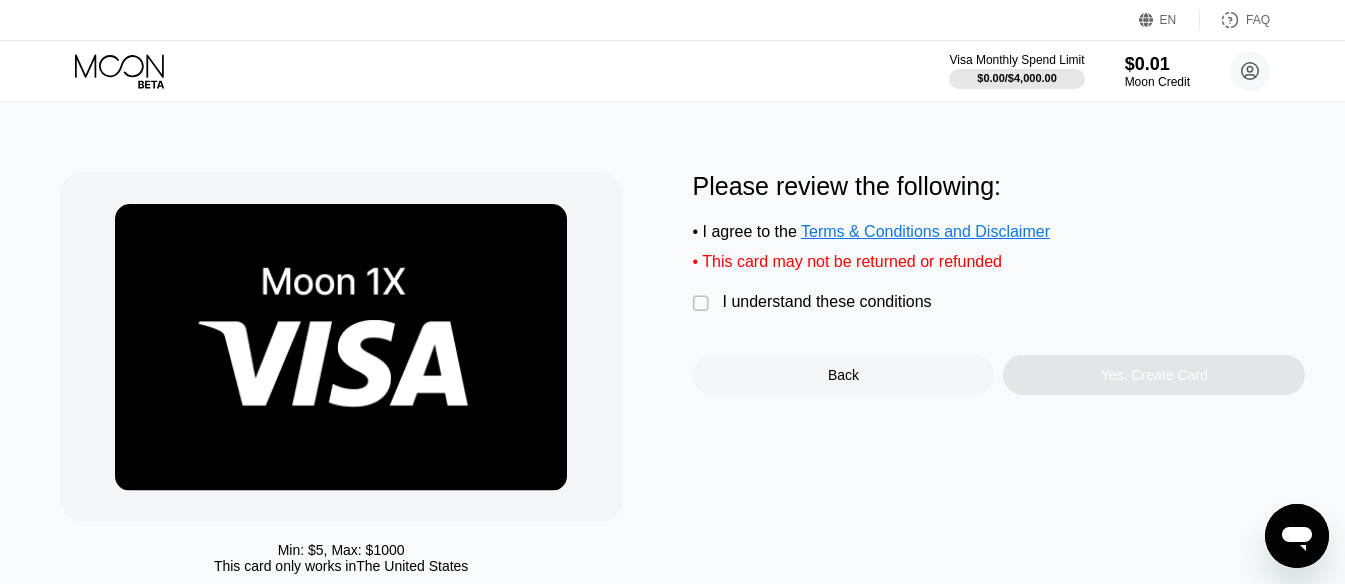 click on "" at bounding box center (703, 304) 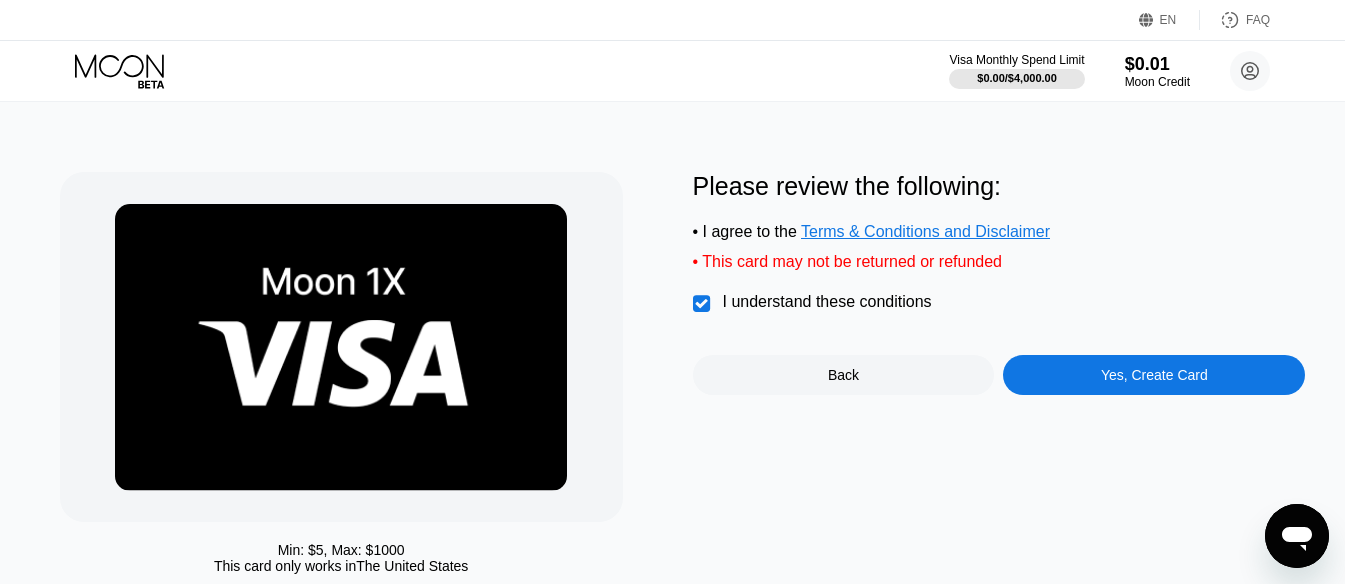 click on "Yes, Create Card" at bounding box center [1154, 375] 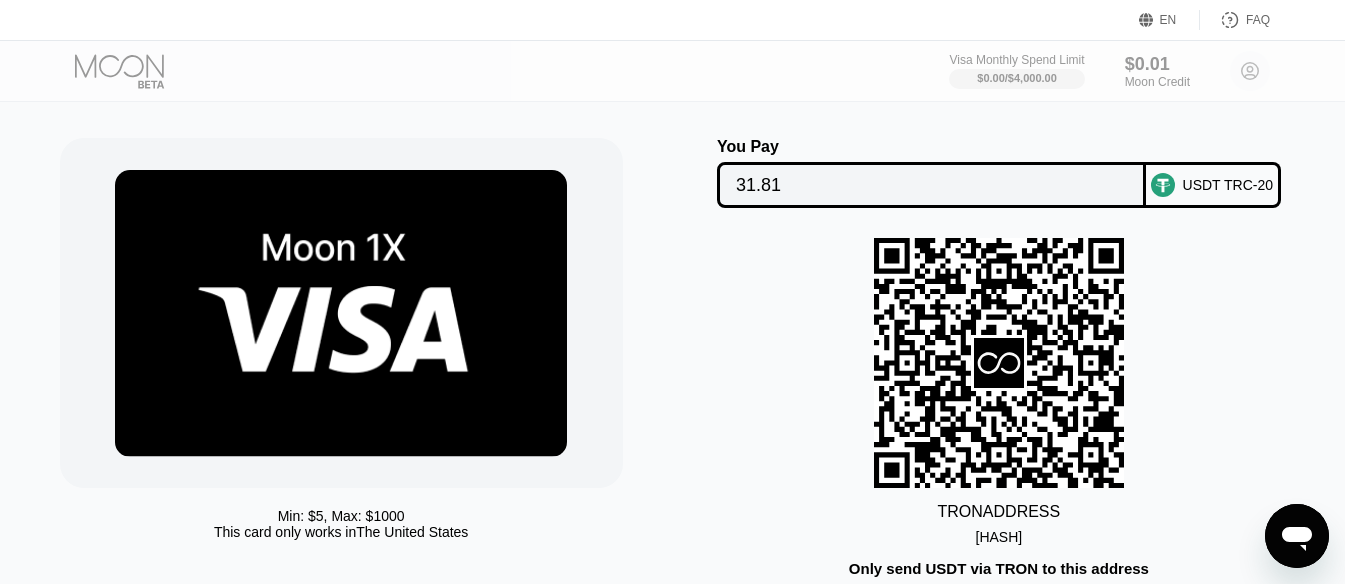 scroll, scrollTop: 0, scrollLeft: 0, axis: both 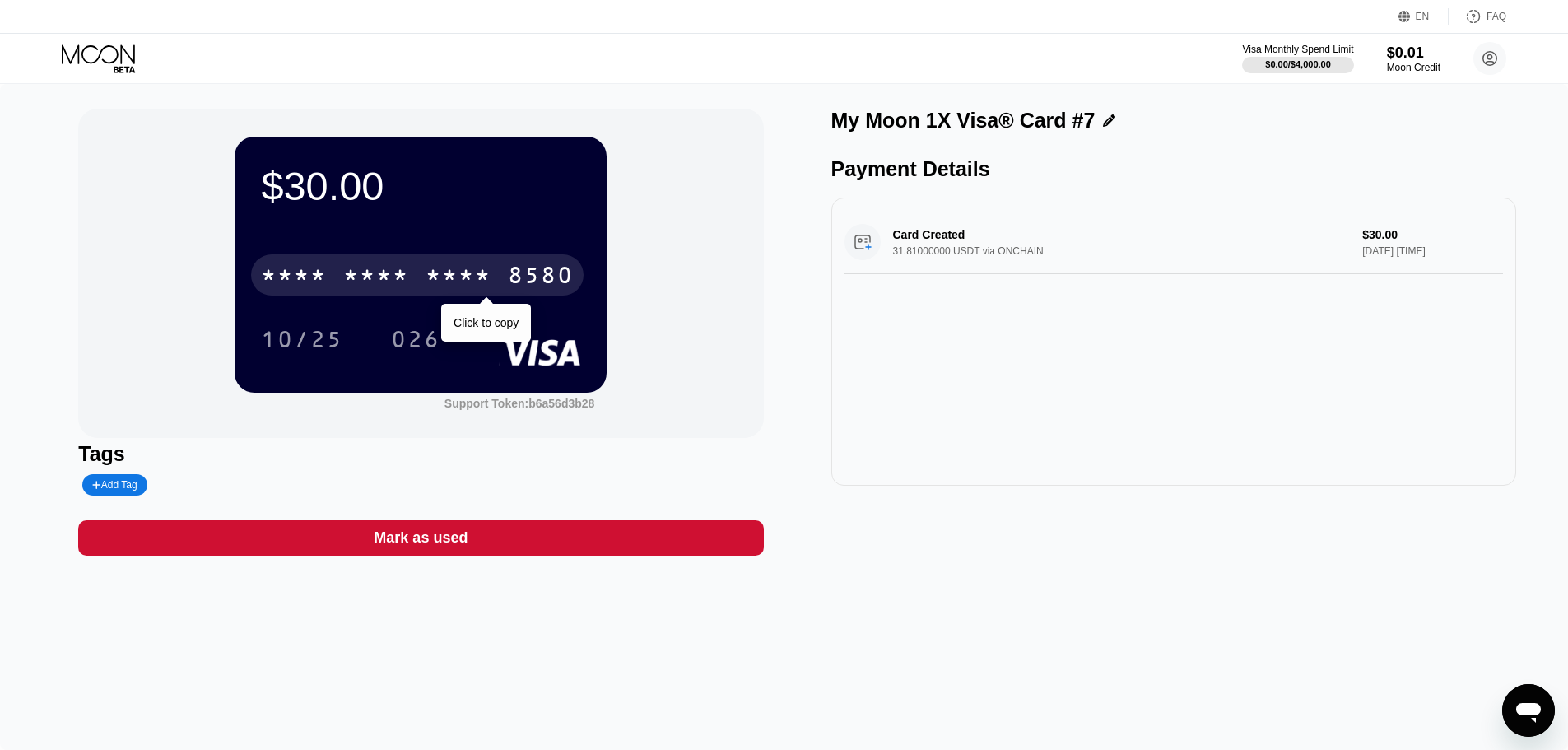 click on "8580" at bounding box center (541, 277) 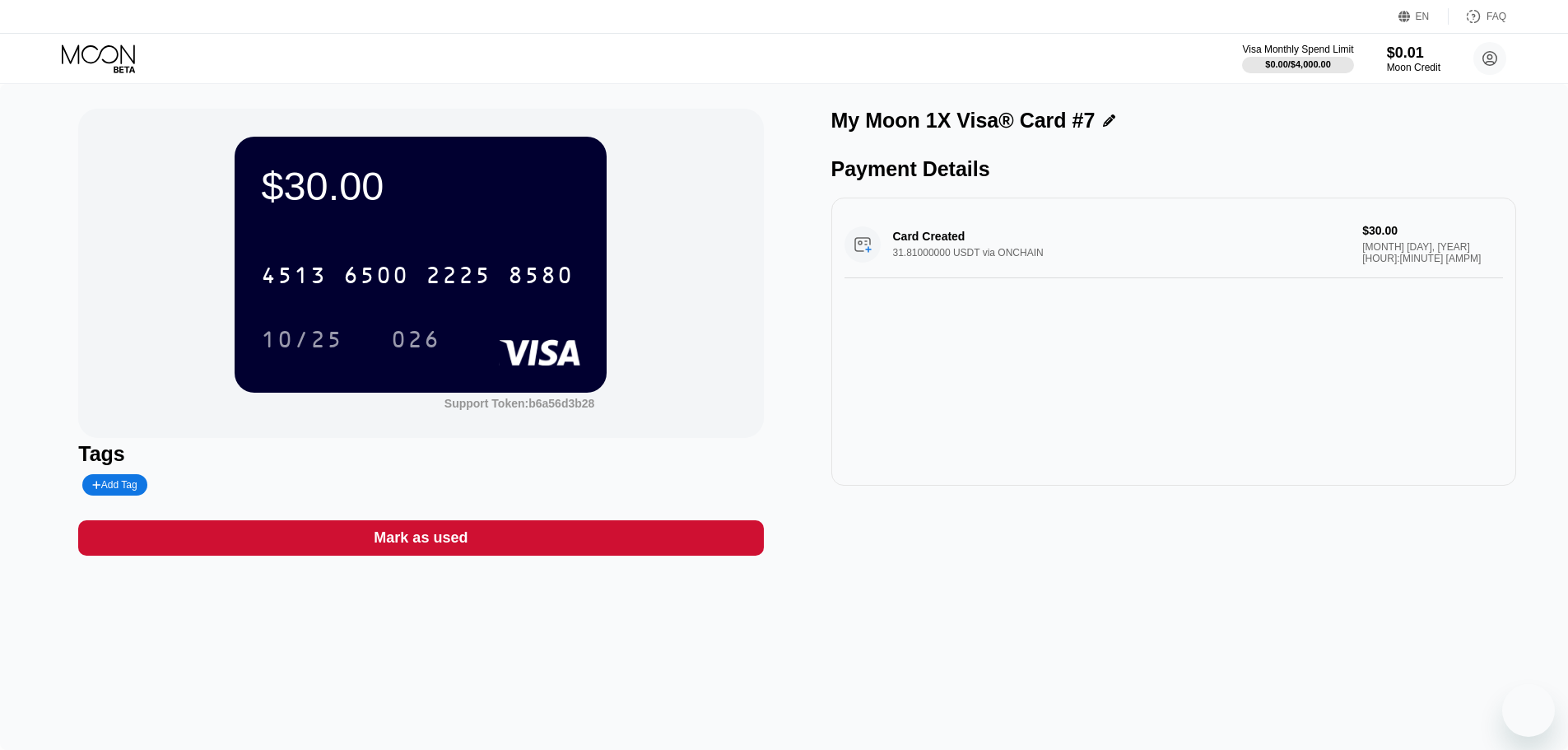 scroll, scrollTop: 0, scrollLeft: 0, axis: both 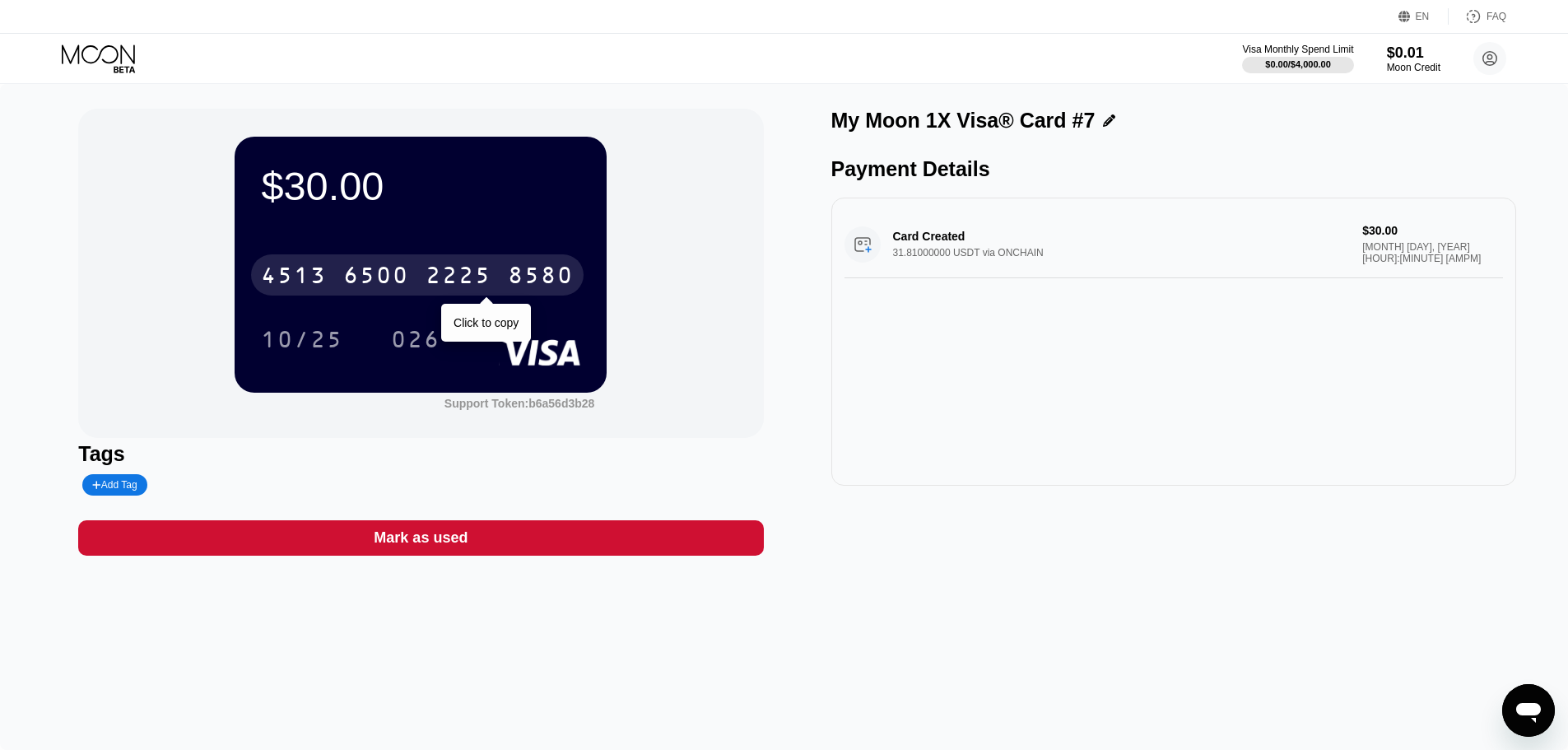 click on "8580" at bounding box center (541, 277) 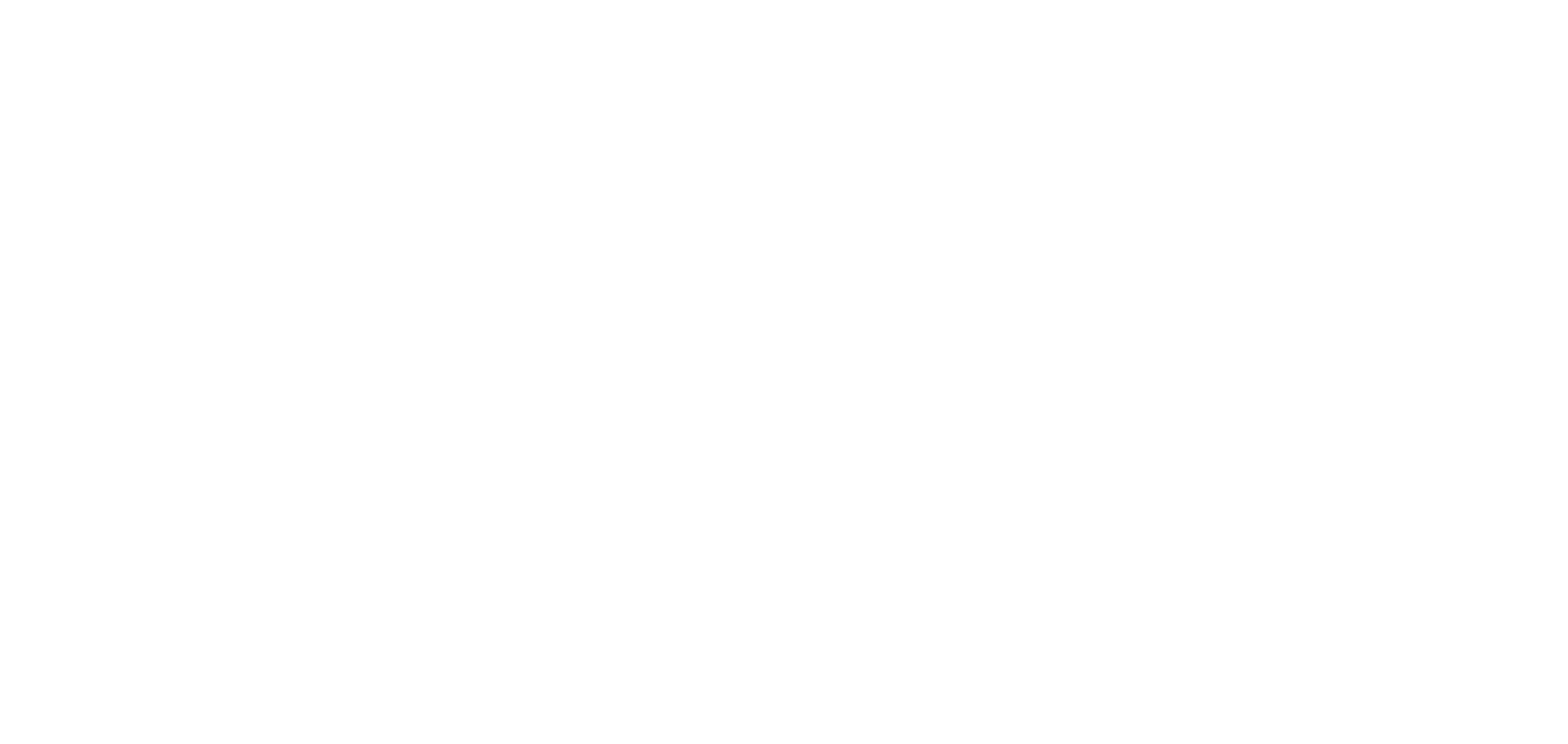 scroll, scrollTop: 0, scrollLeft: 0, axis: both 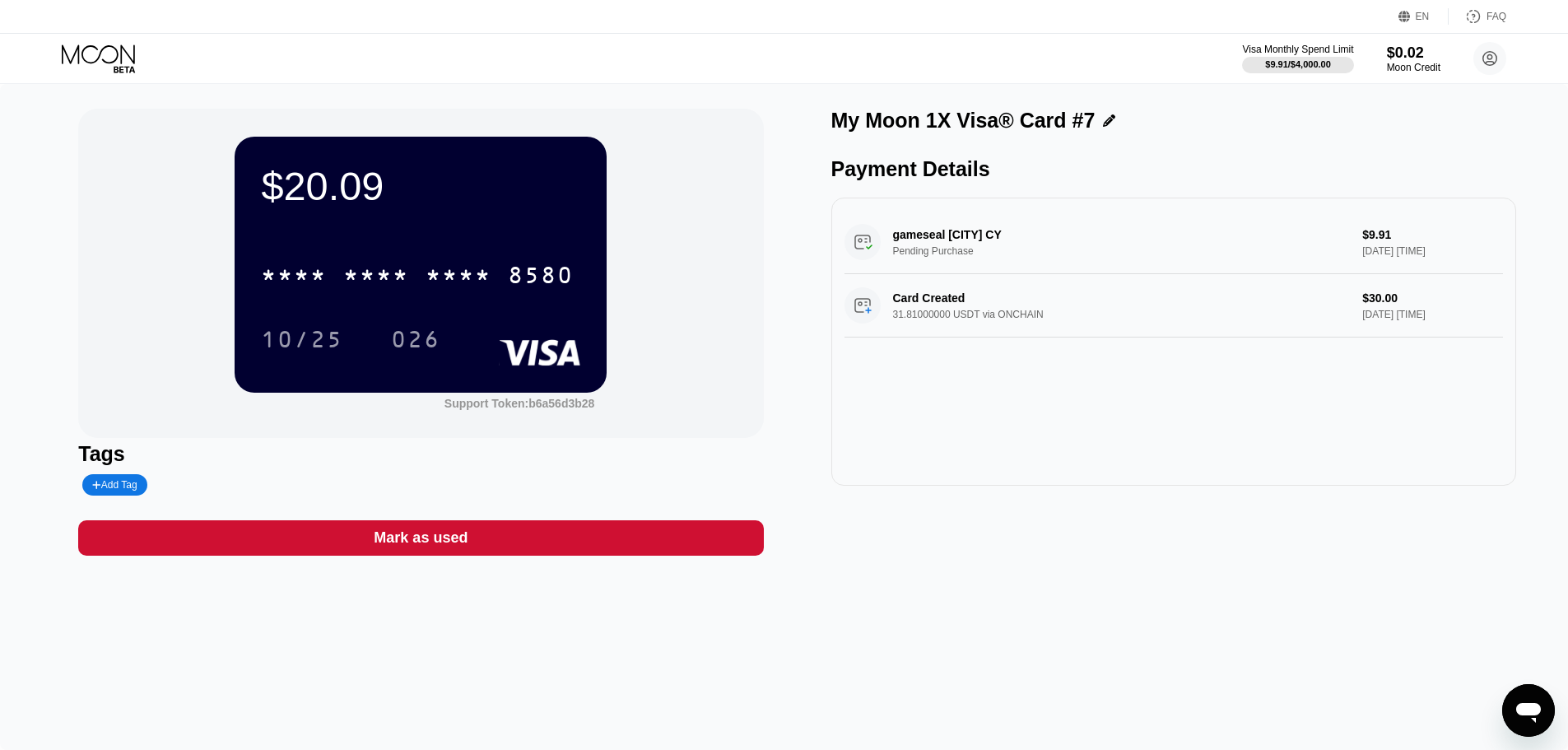 click on "gameseal [CITY] CY Pending Purchase $9.91 [DATE] [TIME]" at bounding box center [1174, 242] 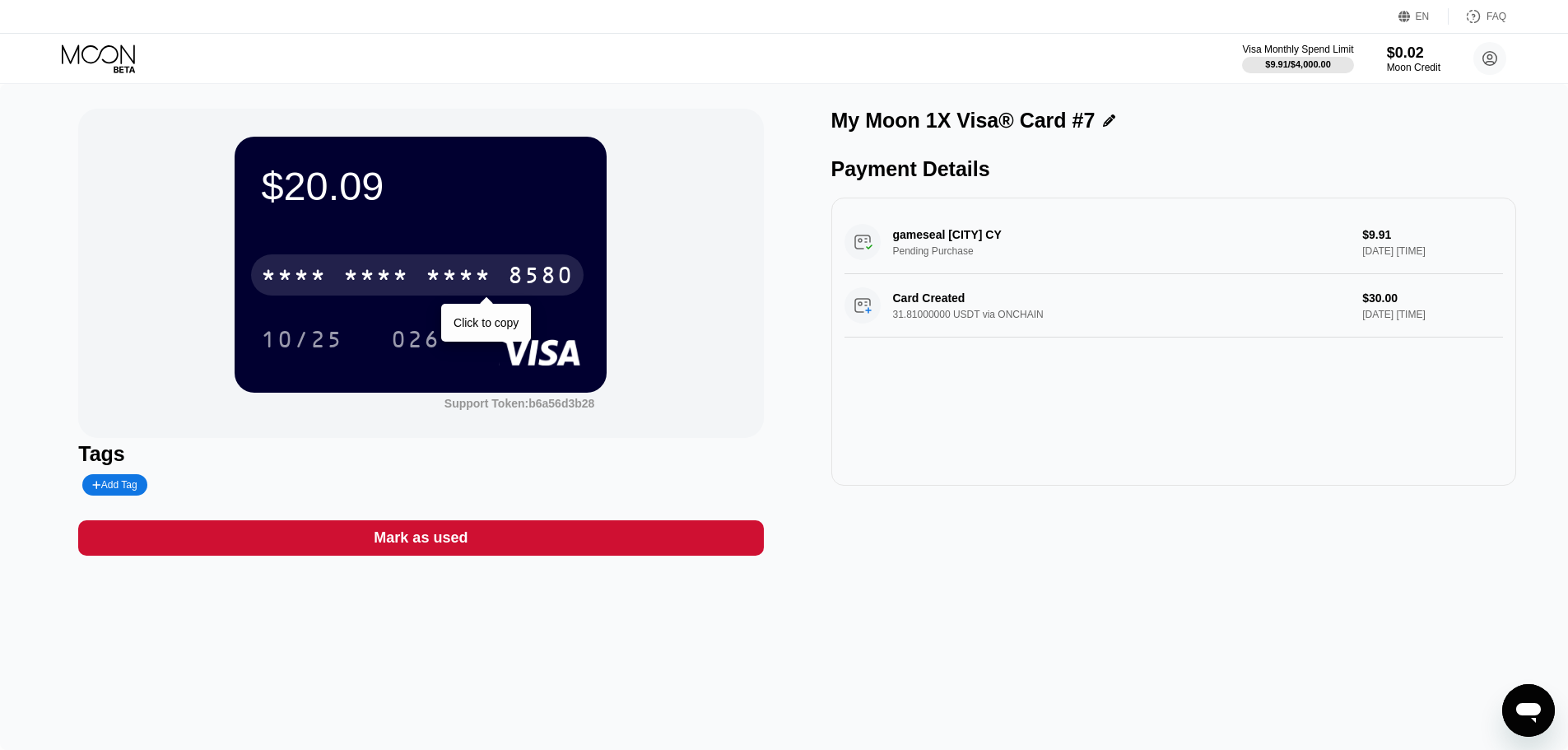 click on "* * * *" at bounding box center [376, 277] 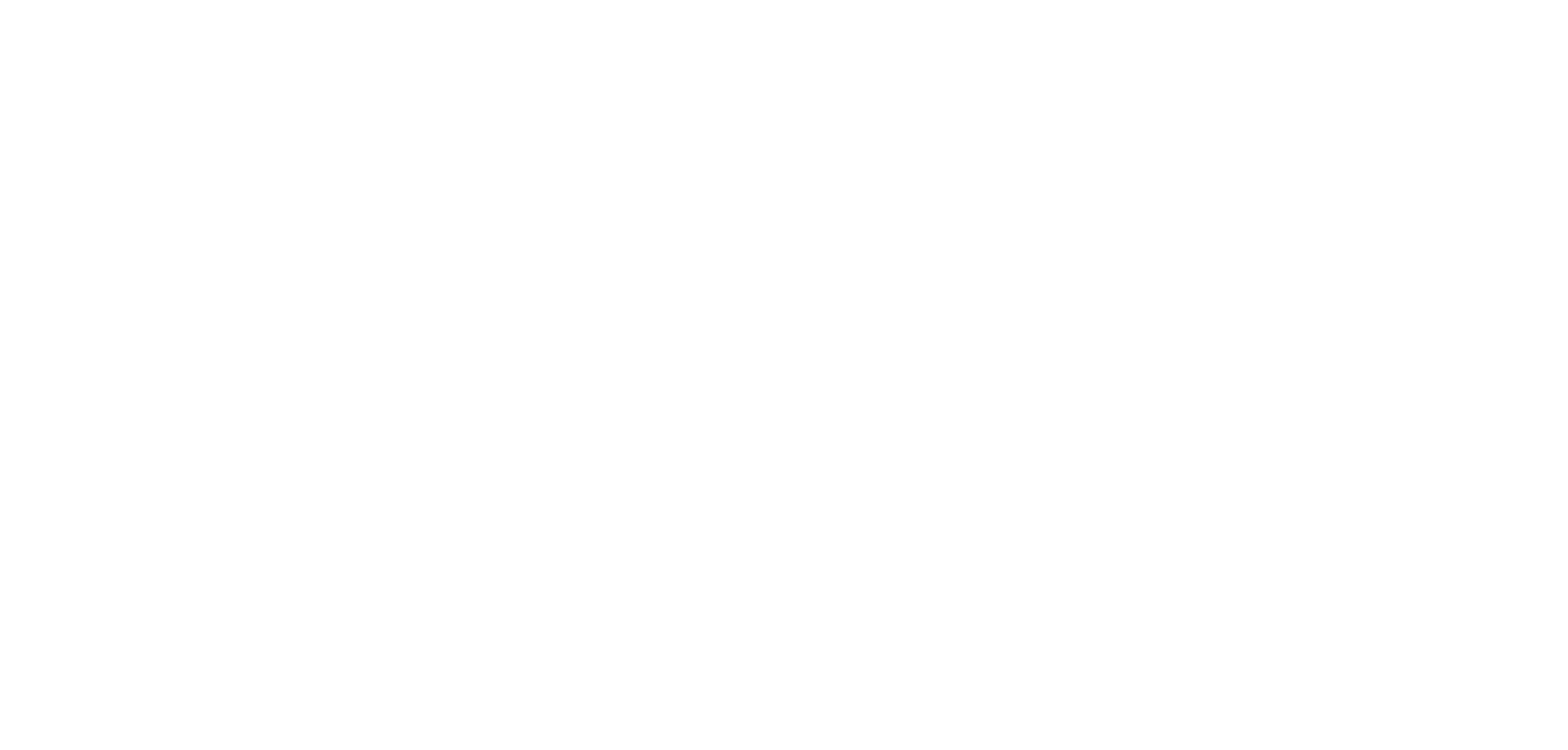 scroll, scrollTop: 0, scrollLeft: 0, axis: both 